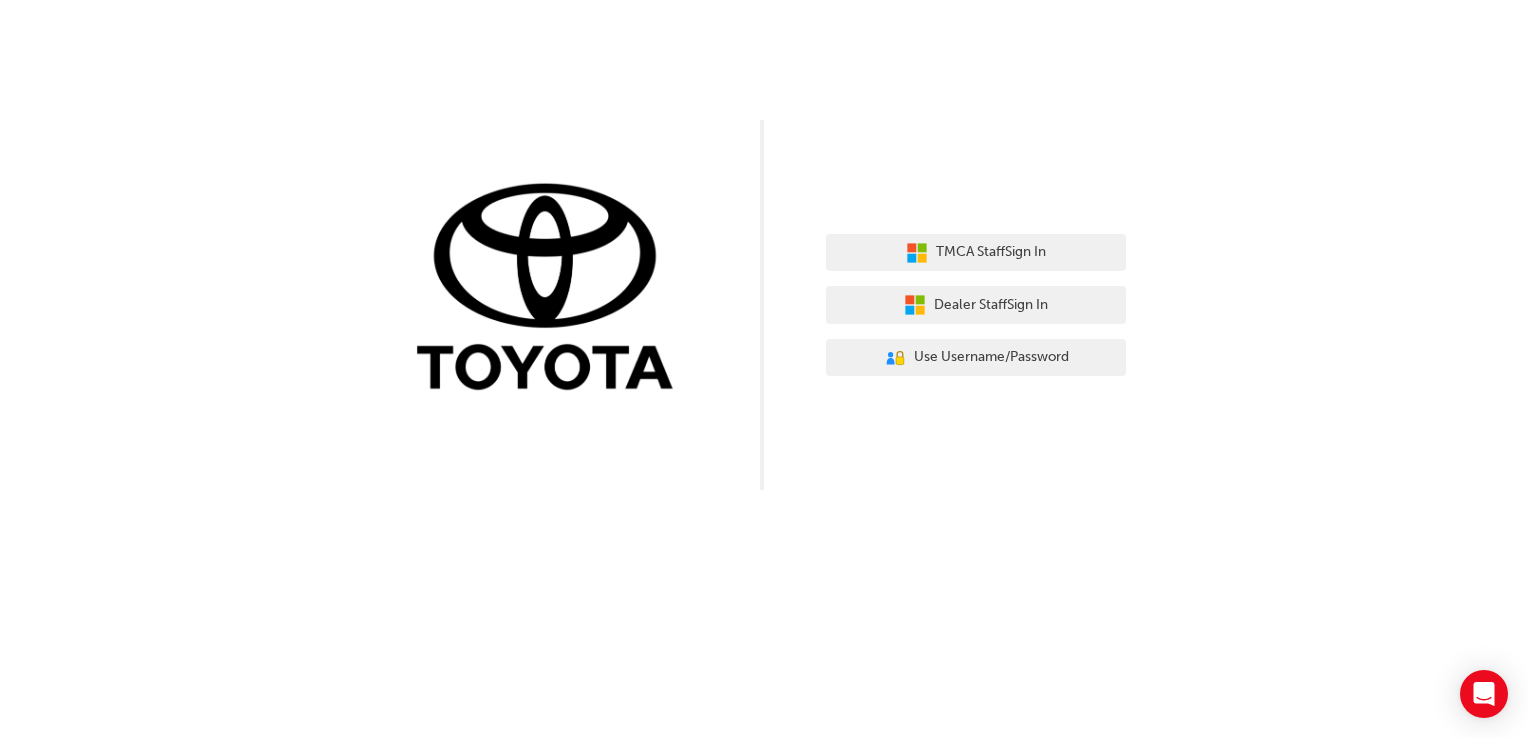 scroll, scrollTop: 0, scrollLeft: 0, axis: both 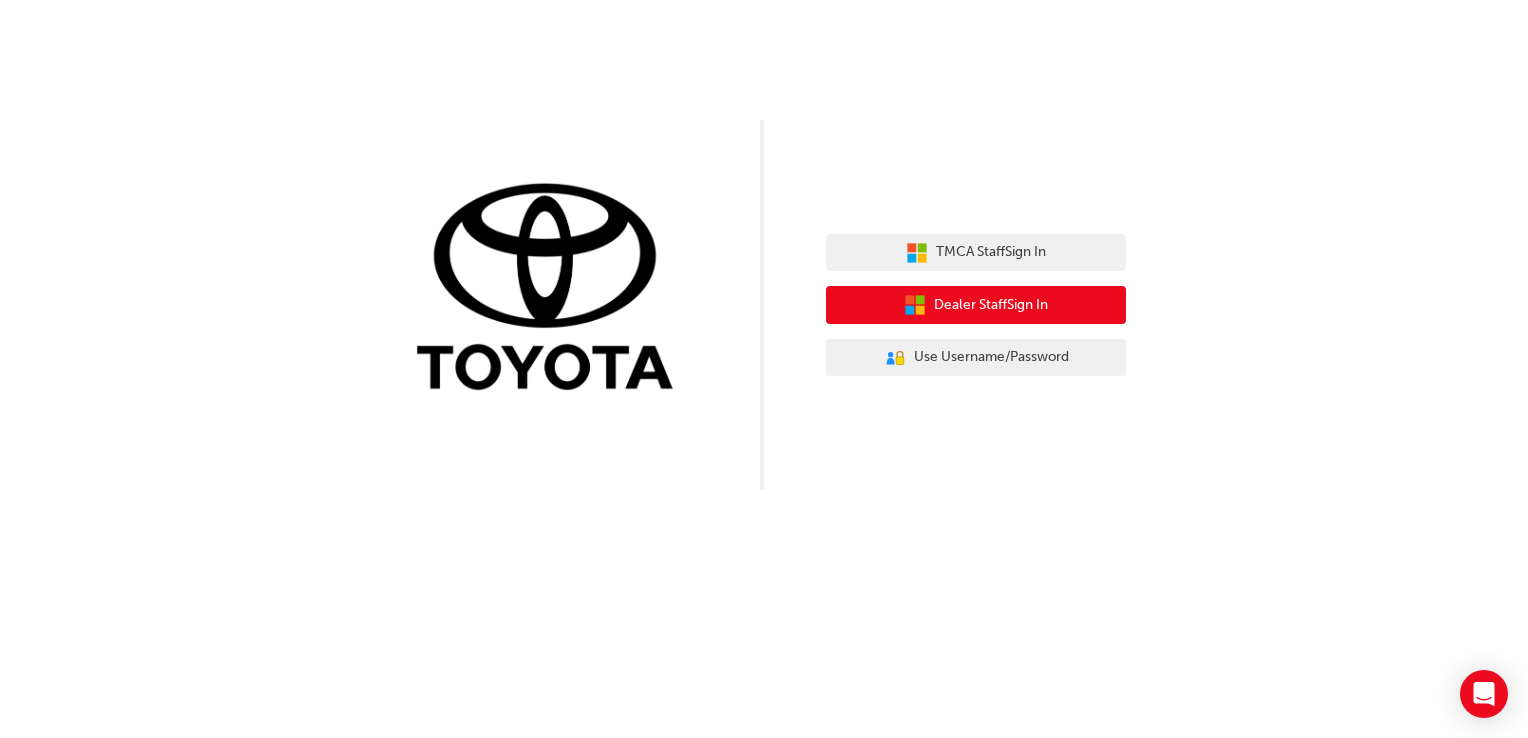 click on "Dealer Staff  Sign In" at bounding box center [991, 305] 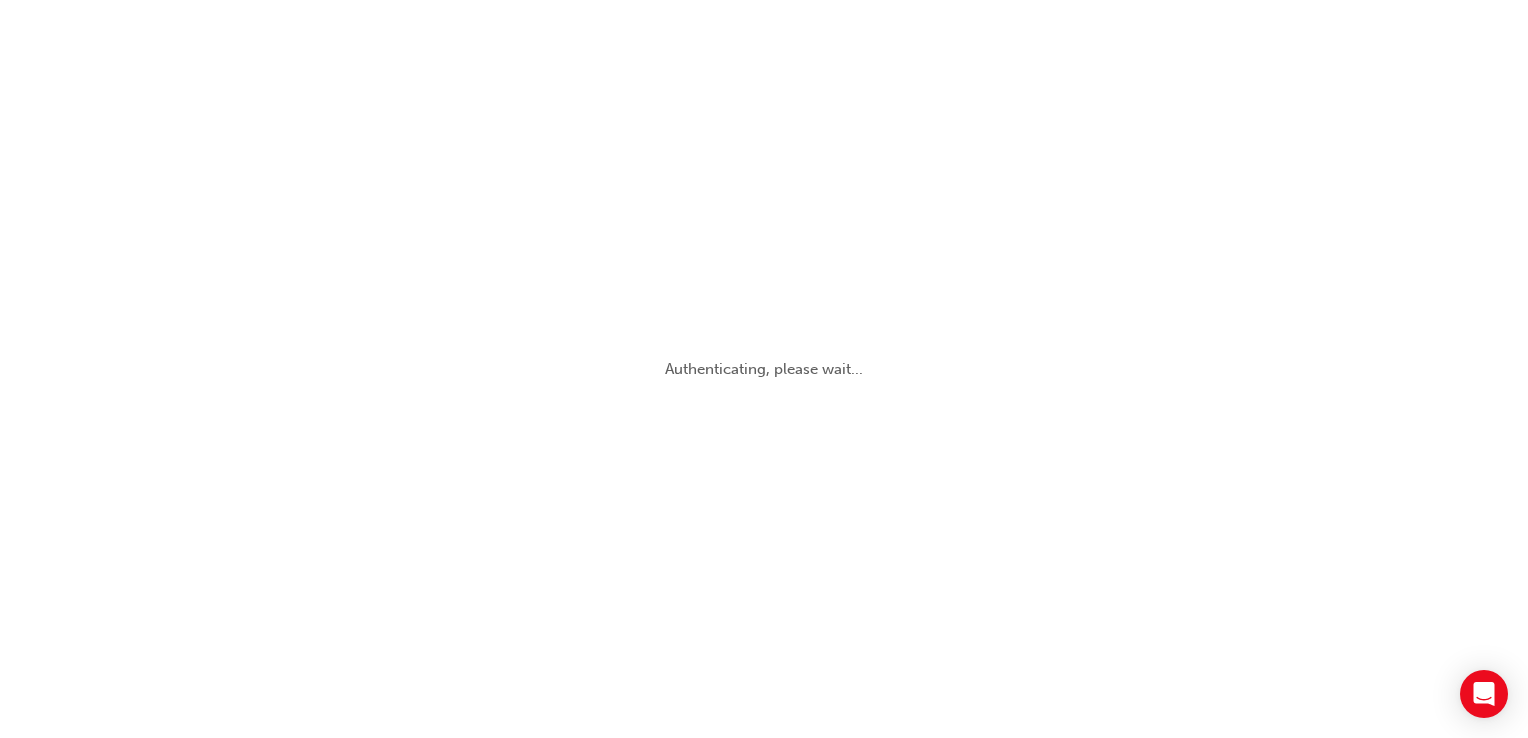 scroll, scrollTop: 0, scrollLeft: 0, axis: both 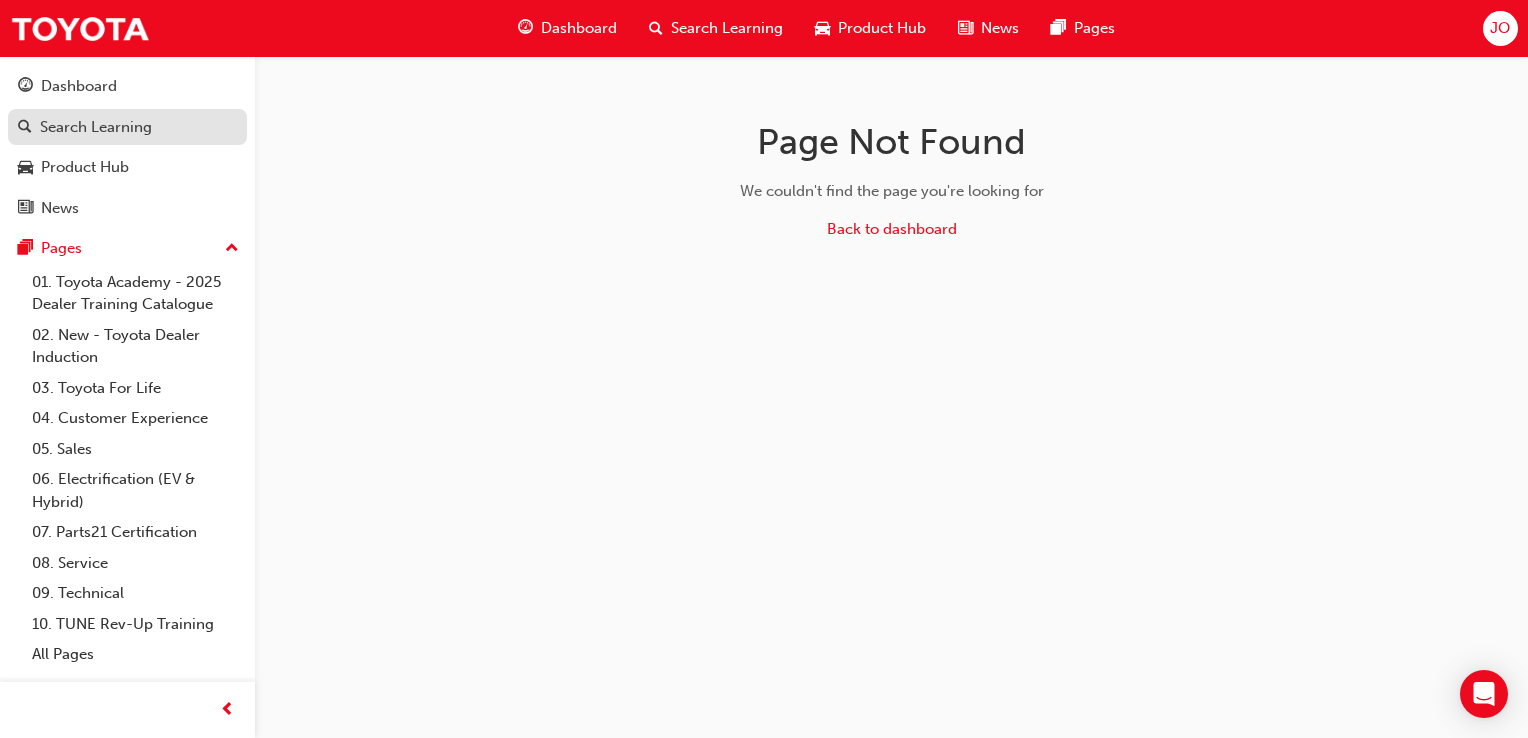 click on "Search Learning" at bounding box center (96, 127) 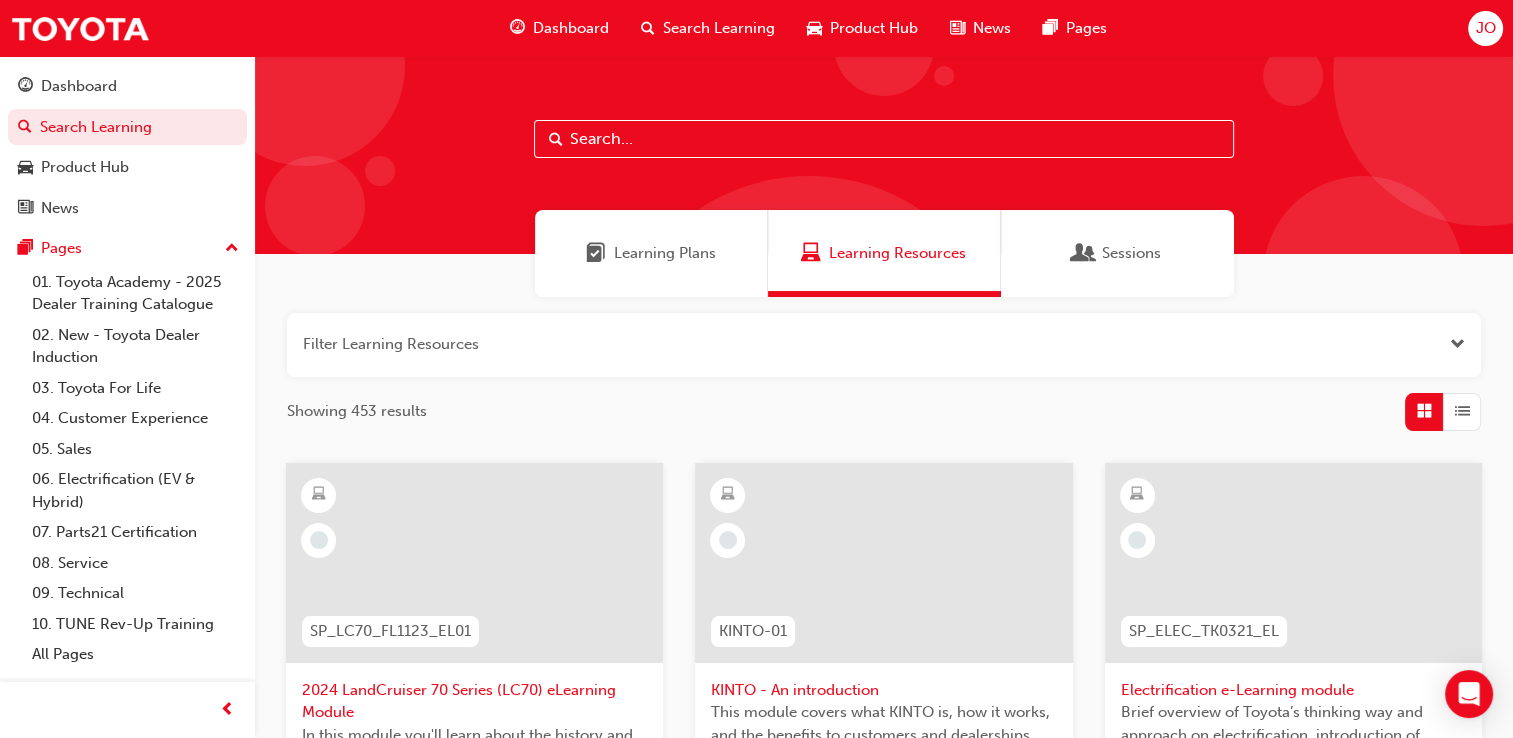 click at bounding box center [884, 139] 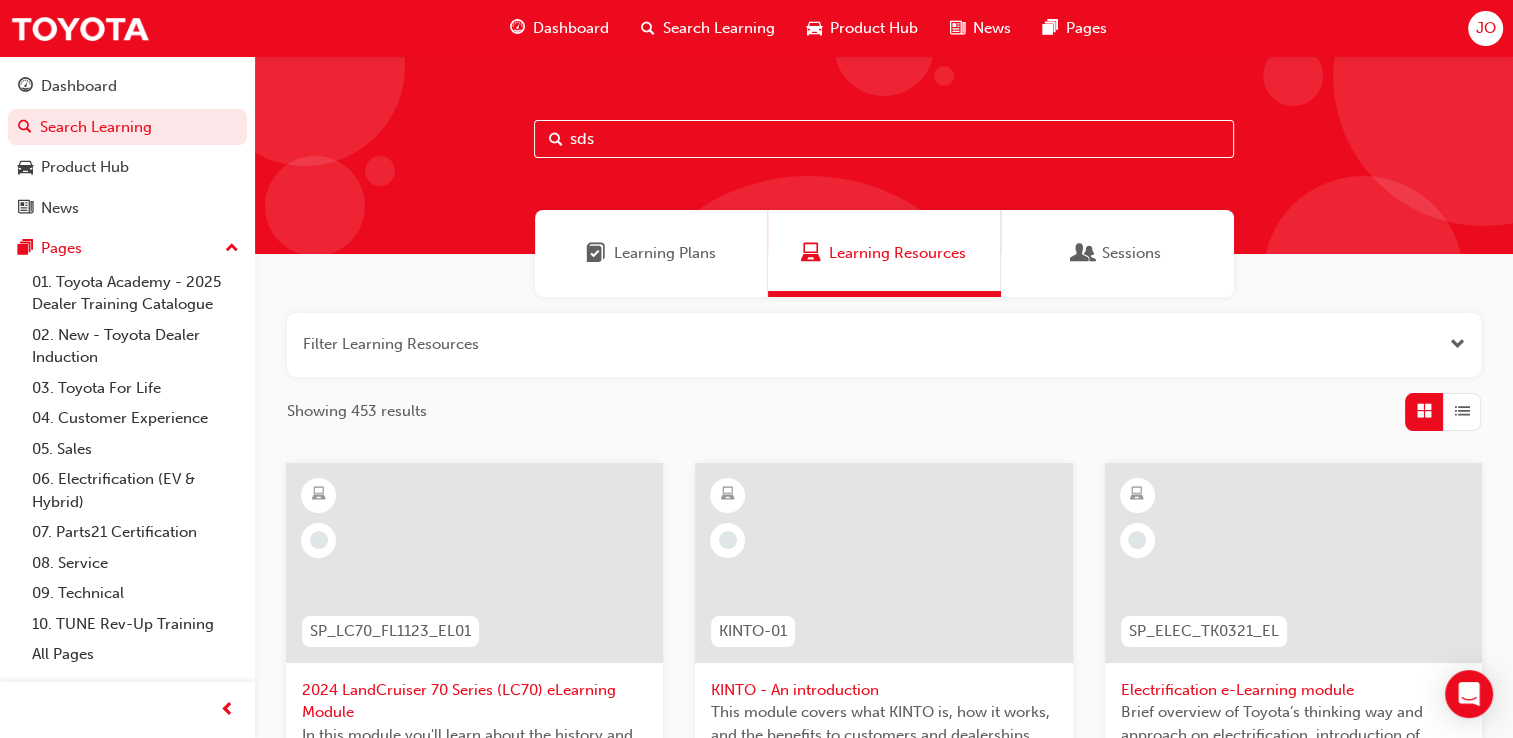 type on "sds" 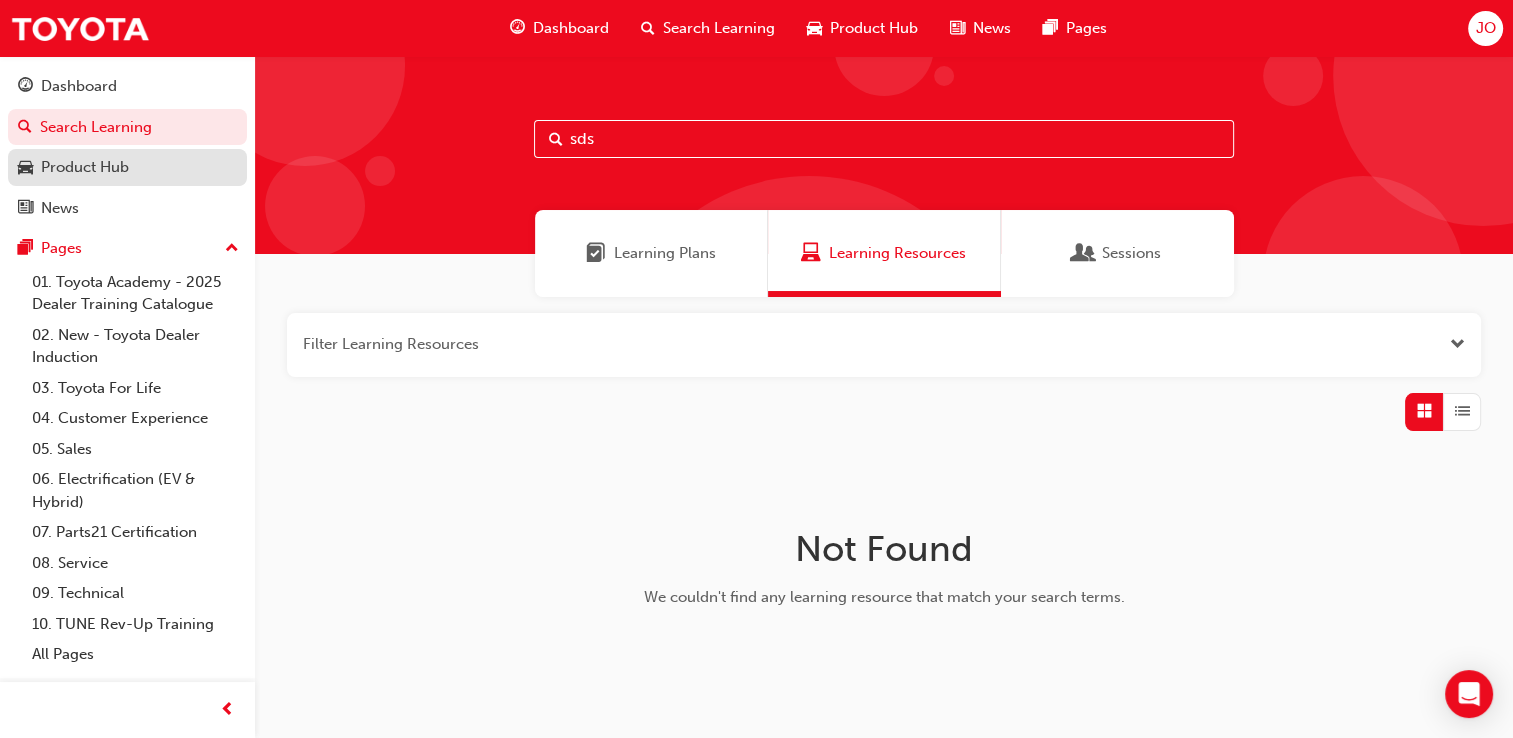 click on "Product Hub" at bounding box center [127, 167] 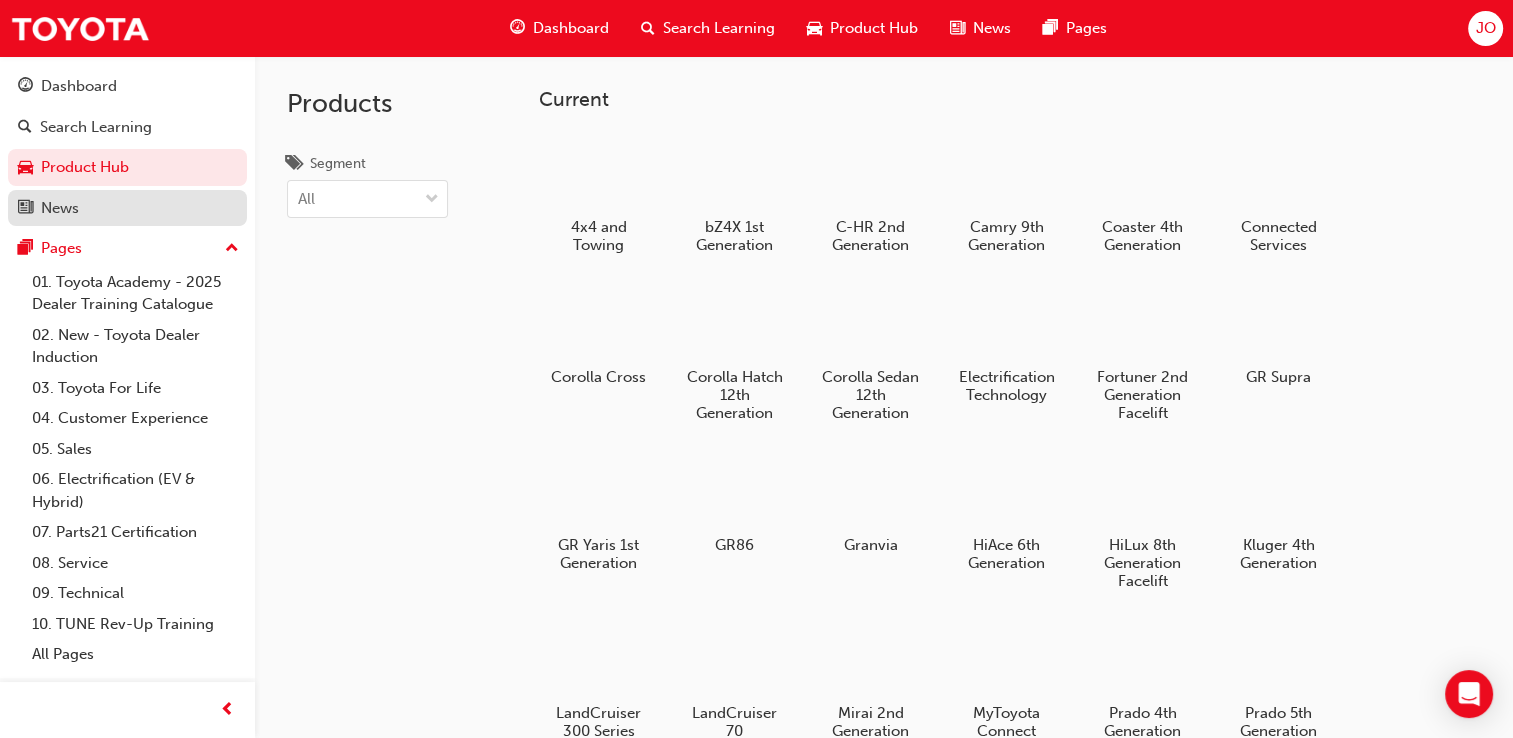click on "News" at bounding box center [127, 208] 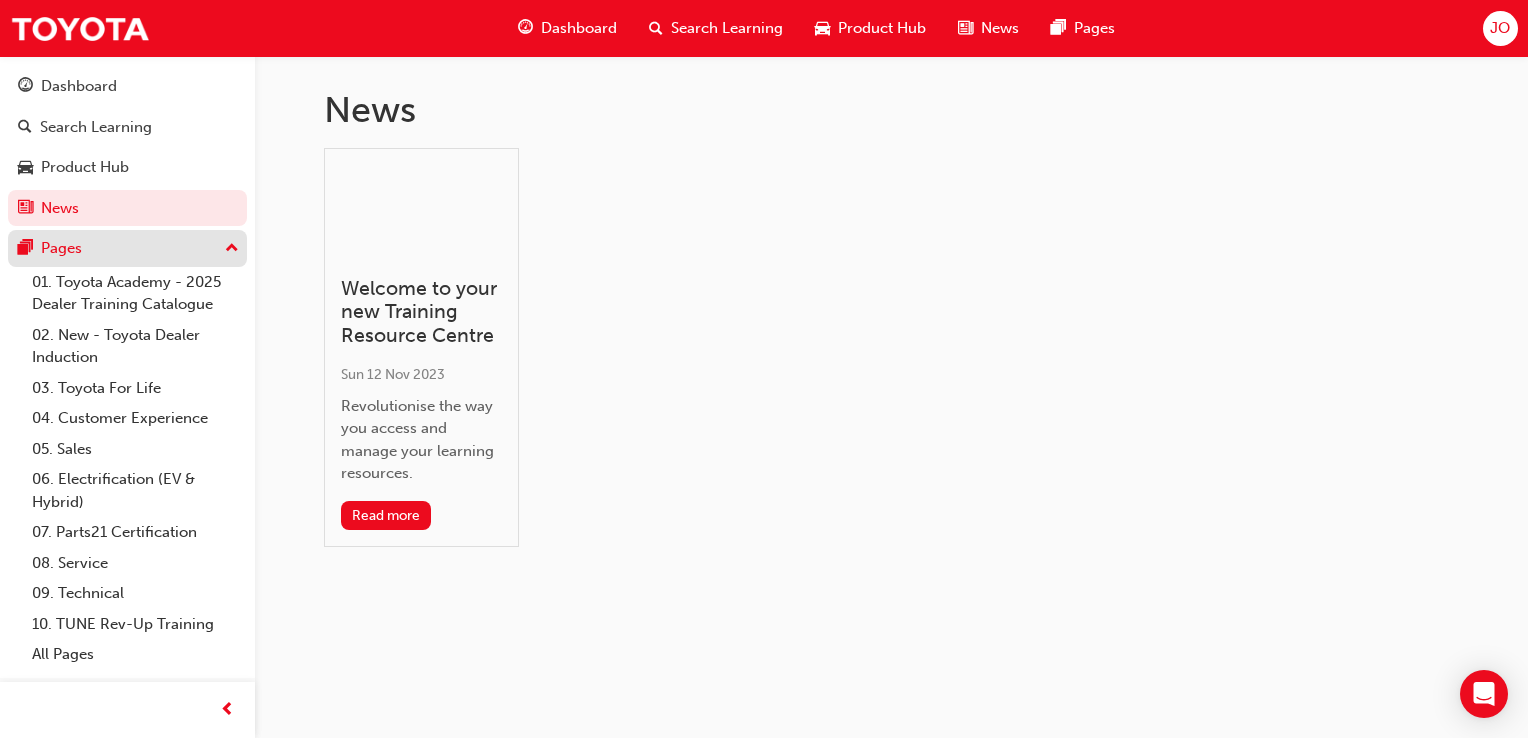 click on "Pages" at bounding box center (127, 248) 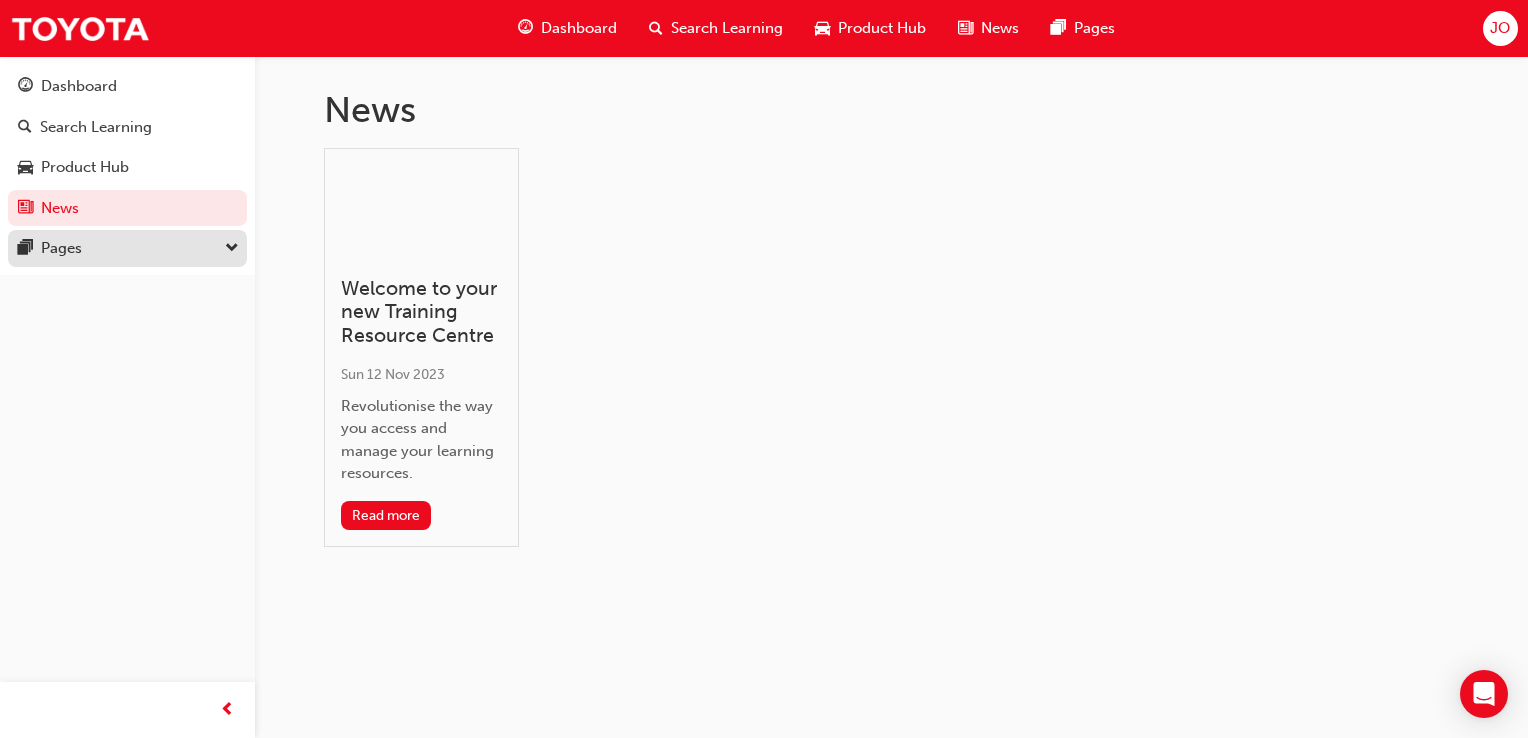 click on "Pages" at bounding box center (127, 248) 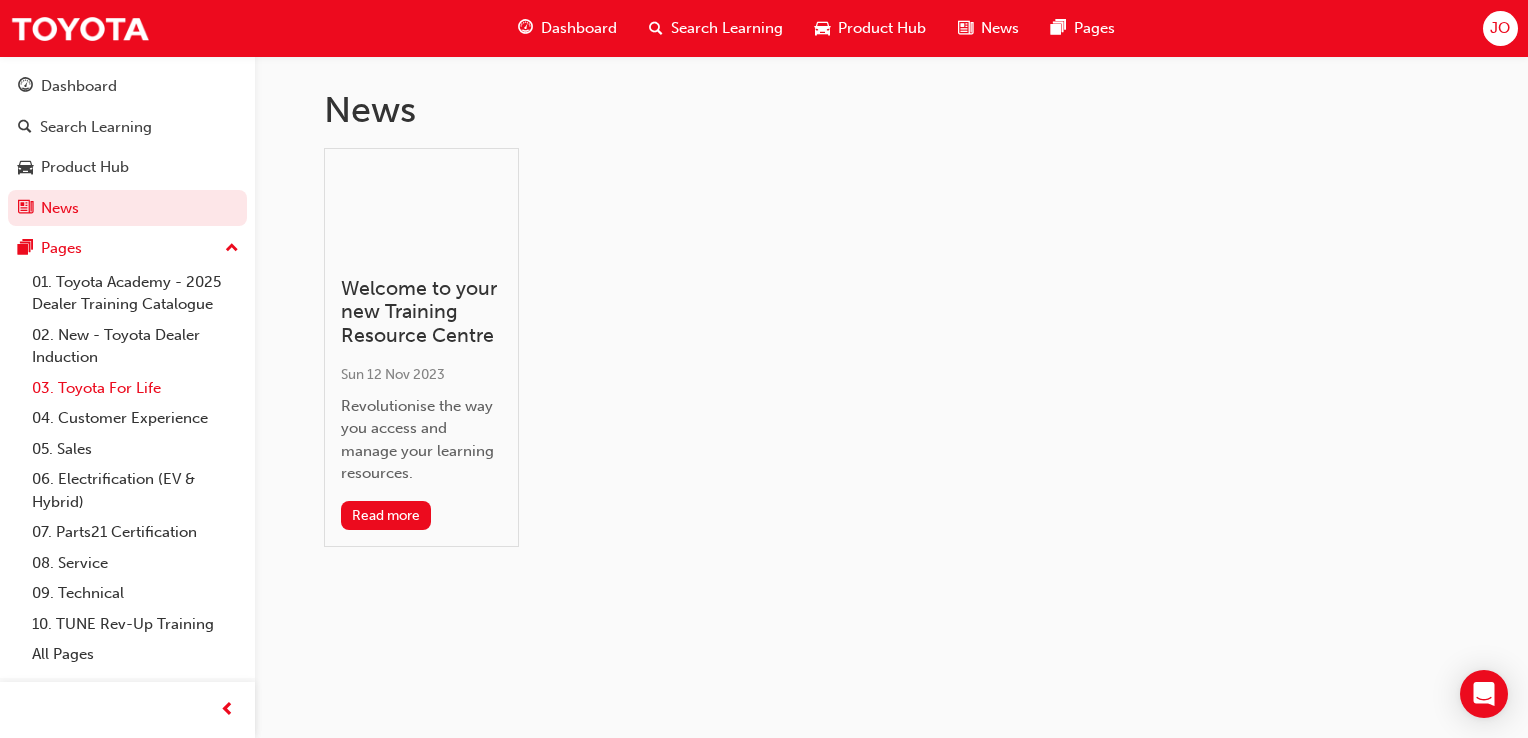 click on "03. Toyota For Life" at bounding box center (135, 388) 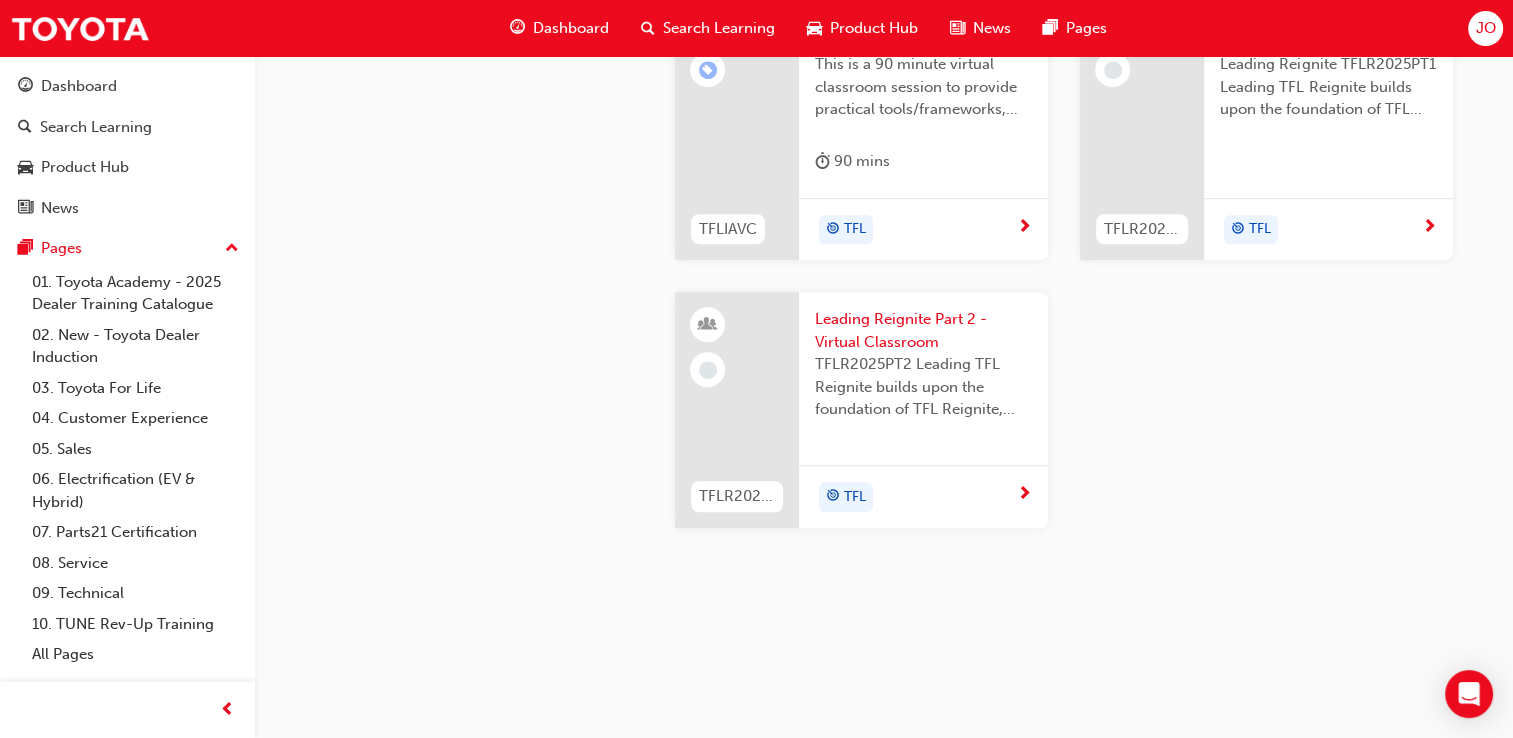 scroll, scrollTop: 2298, scrollLeft: 0, axis: vertical 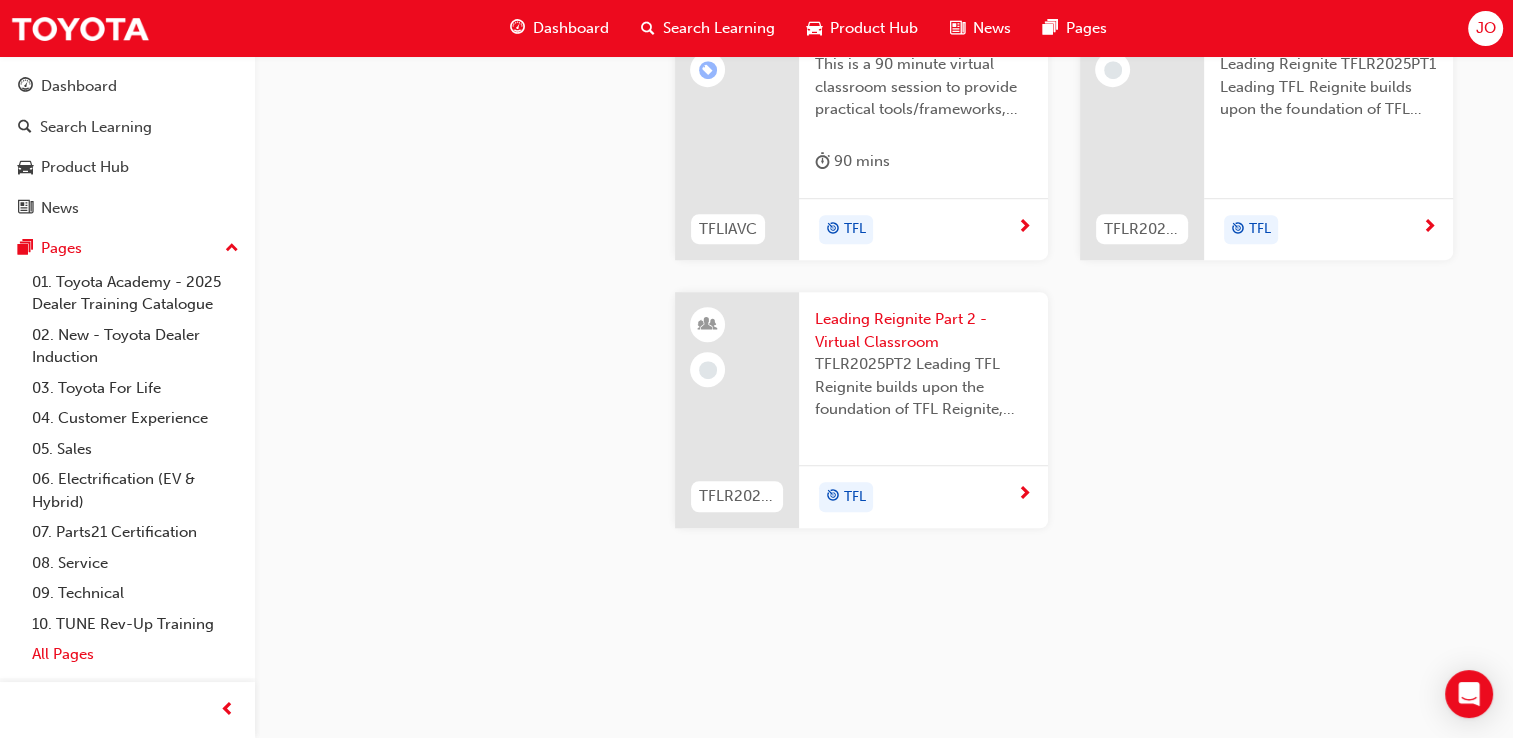 click on "All Pages" at bounding box center [135, 654] 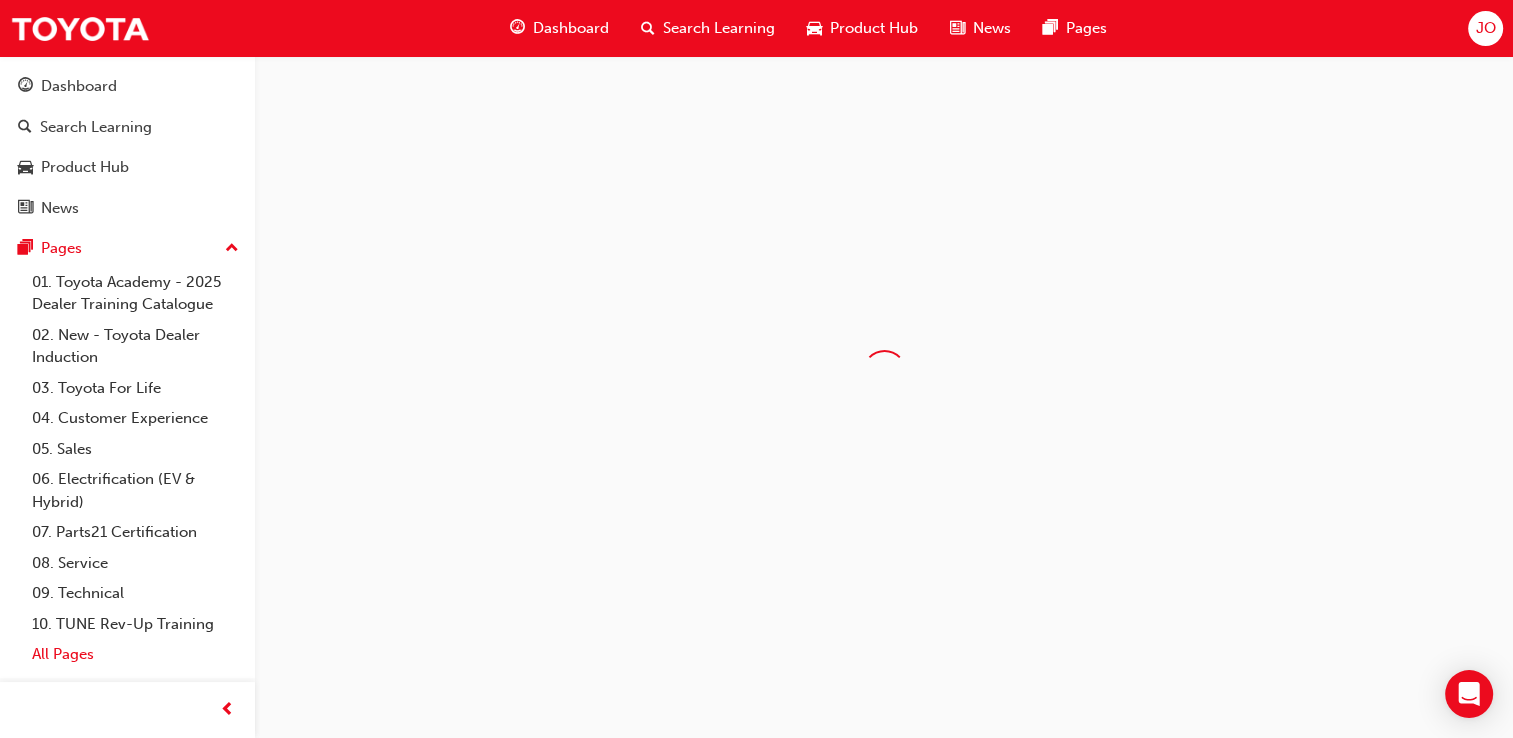 scroll, scrollTop: 0, scrollLeft: 0, axis: both 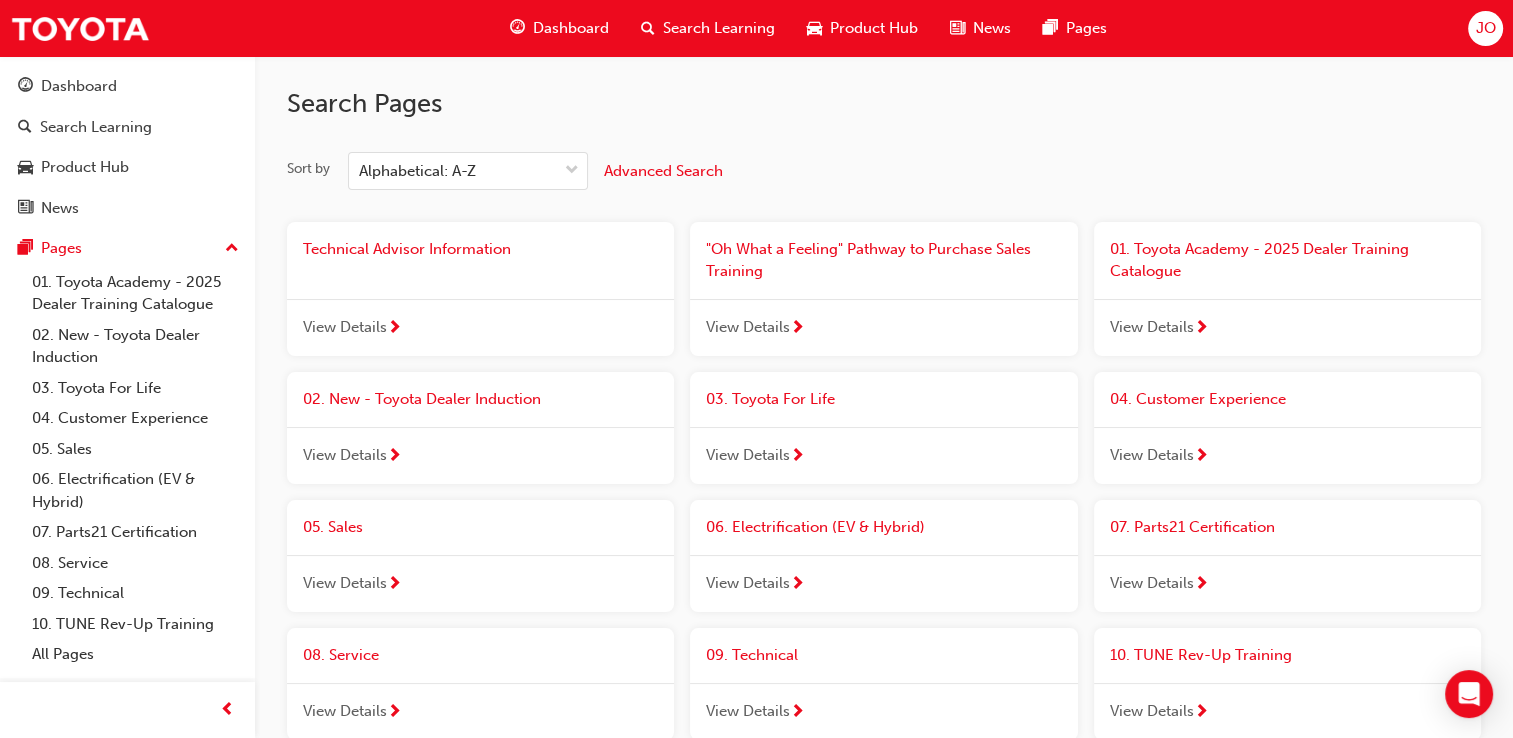 click on "Dashboard" at bounding box center (571, 28) 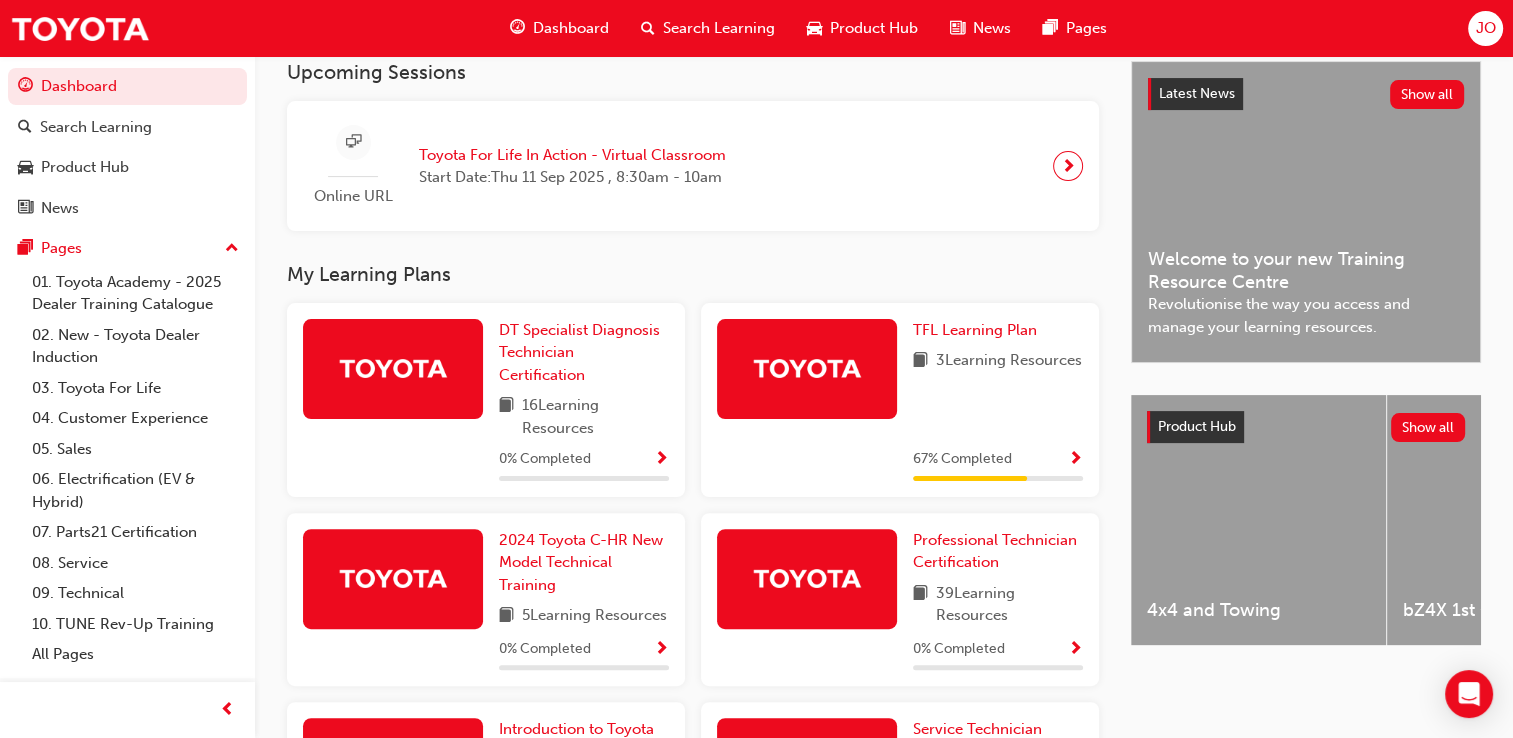 scroll, scrollTop: 462, scrollLeft: 0, axis: vertical 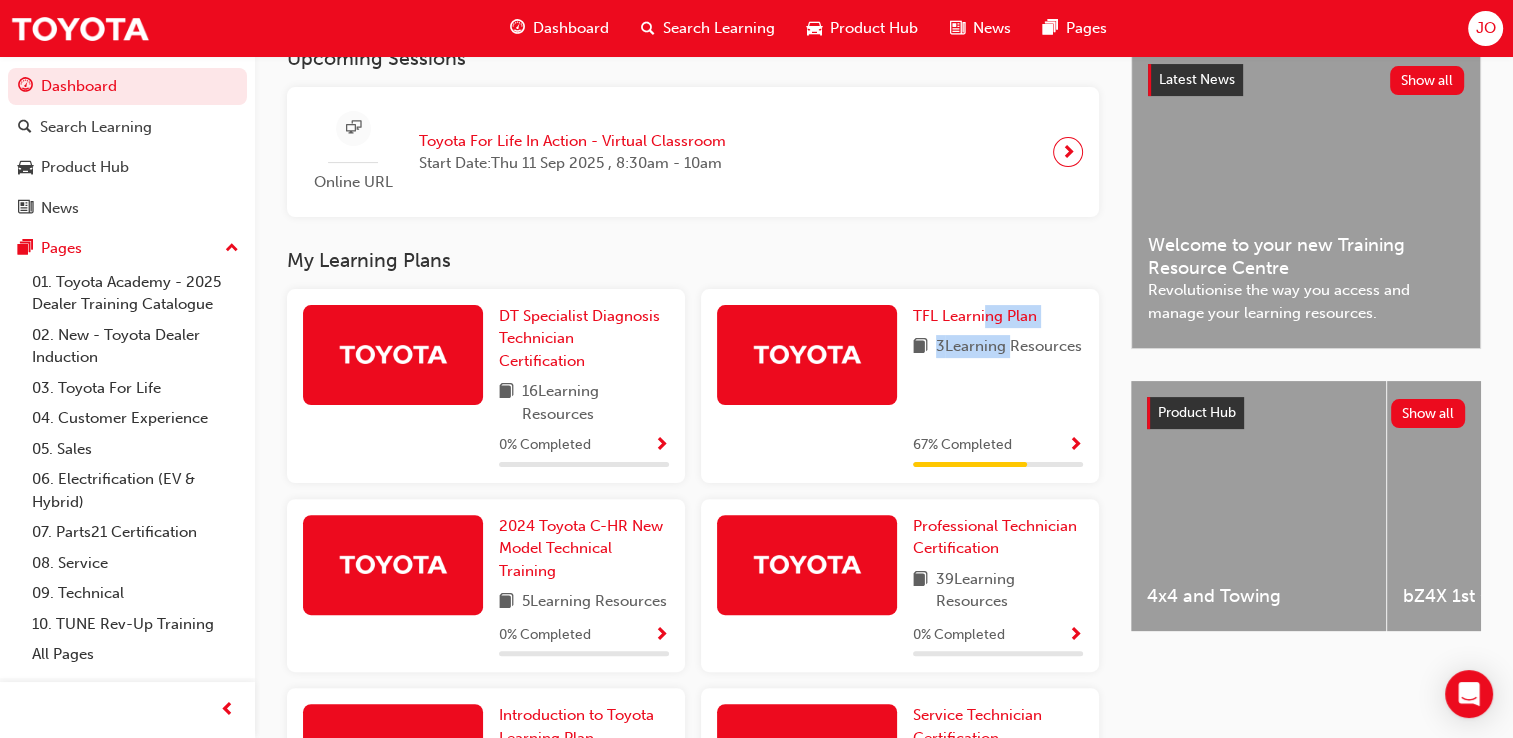 drag, startPoint x: 986, startPoint y: 336, endPoint x: 1069, endPoint y: 356, distance: 85.37564 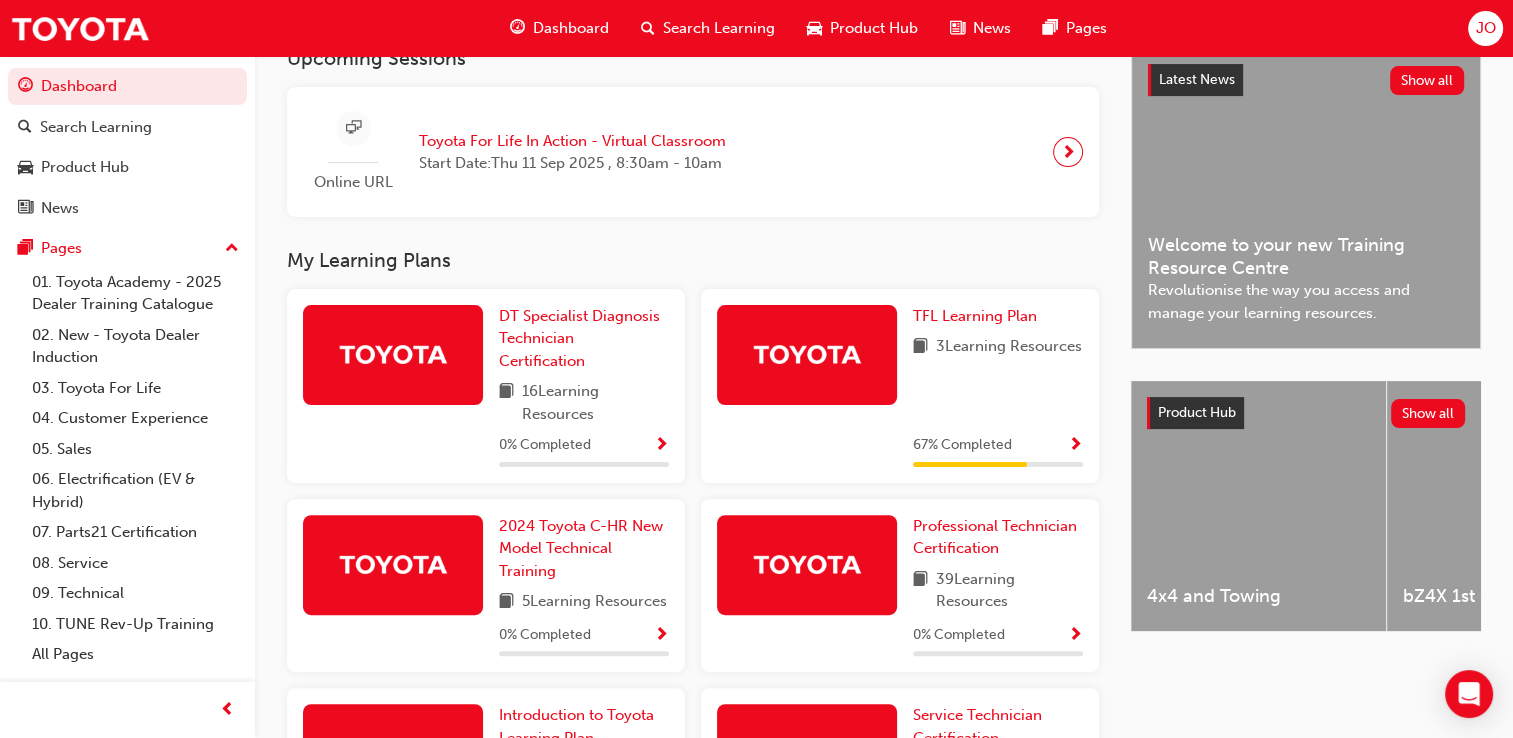 drag, startPoint x: 1069, startPoint y: 356, endPoint x: 1120, endPoint y: 407, distance: 72.12489 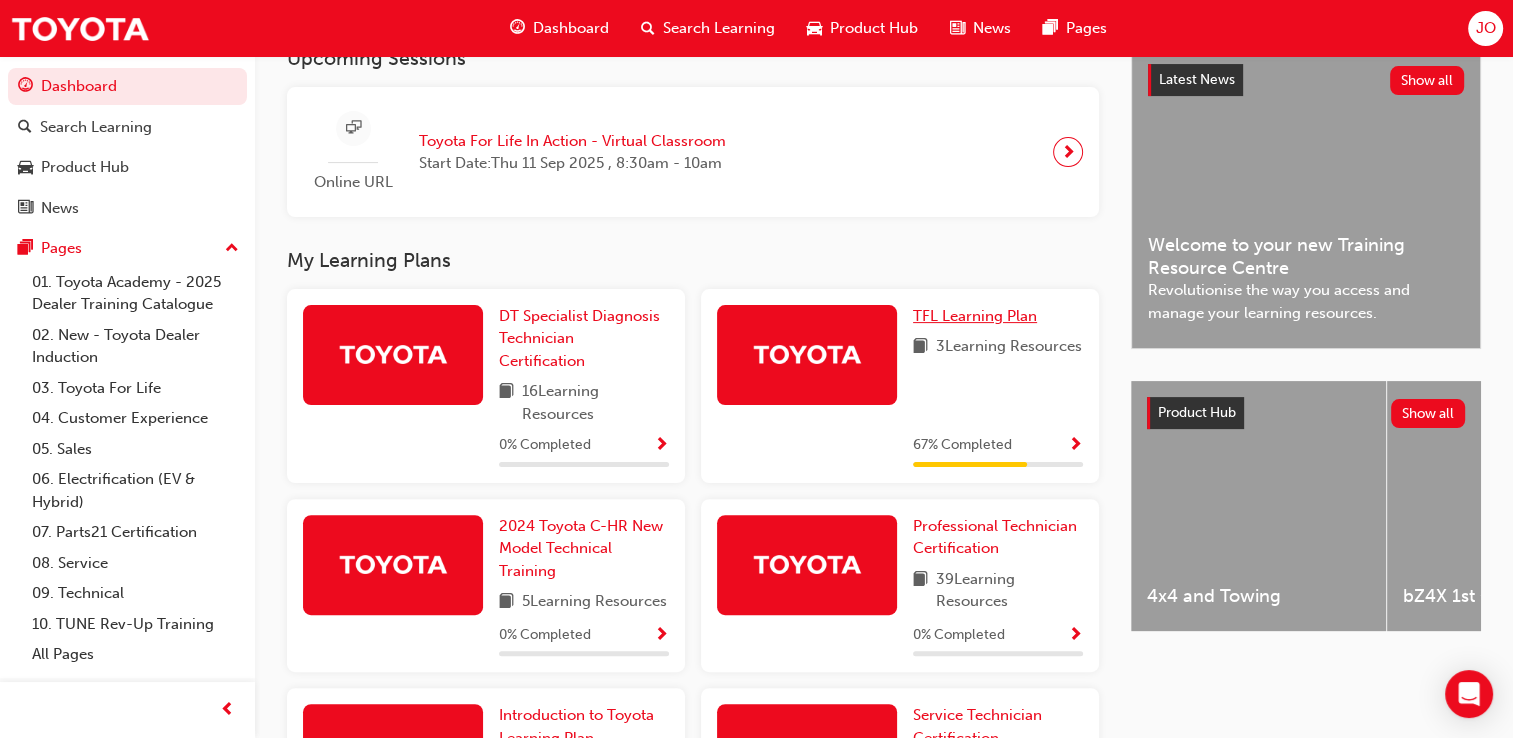 click on "TFL Learning Plan" at bounding box center (975, 316) 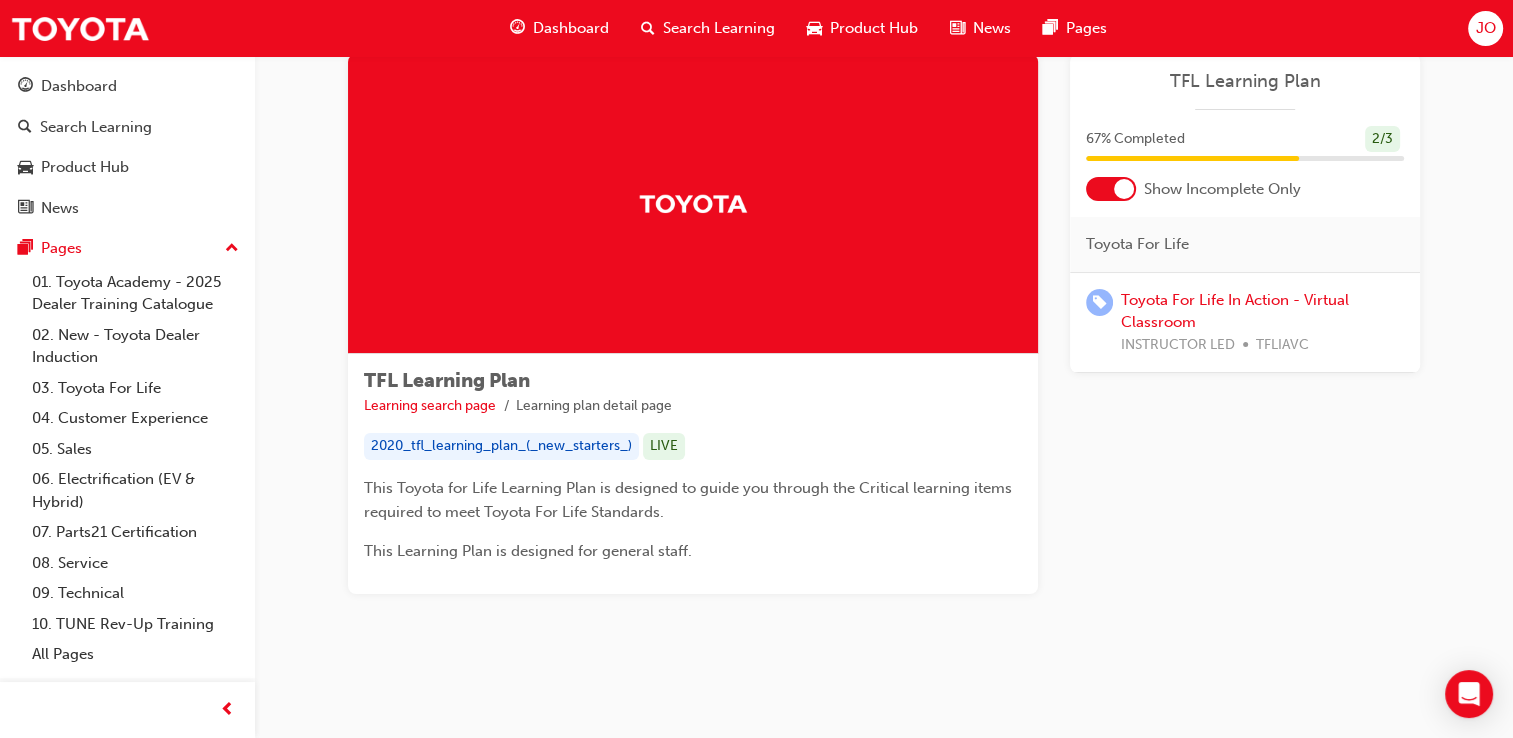 scroll, scrollTop: 0, scrollLeft: 0, axis: both 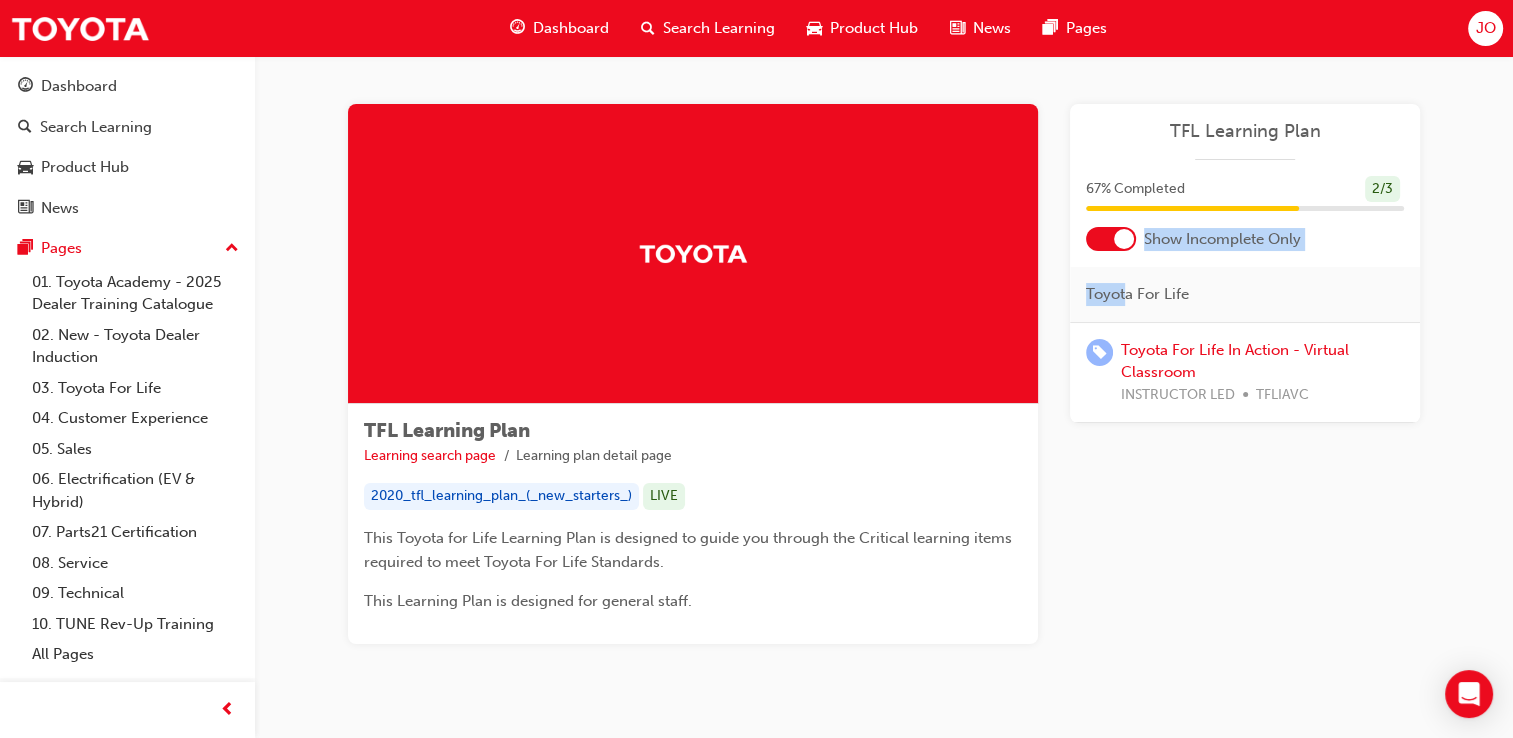 drag, startPoint x: 1123, startPoint y: 262, endPoint x: 1126, endPoint y: 244, distance: 18.248287 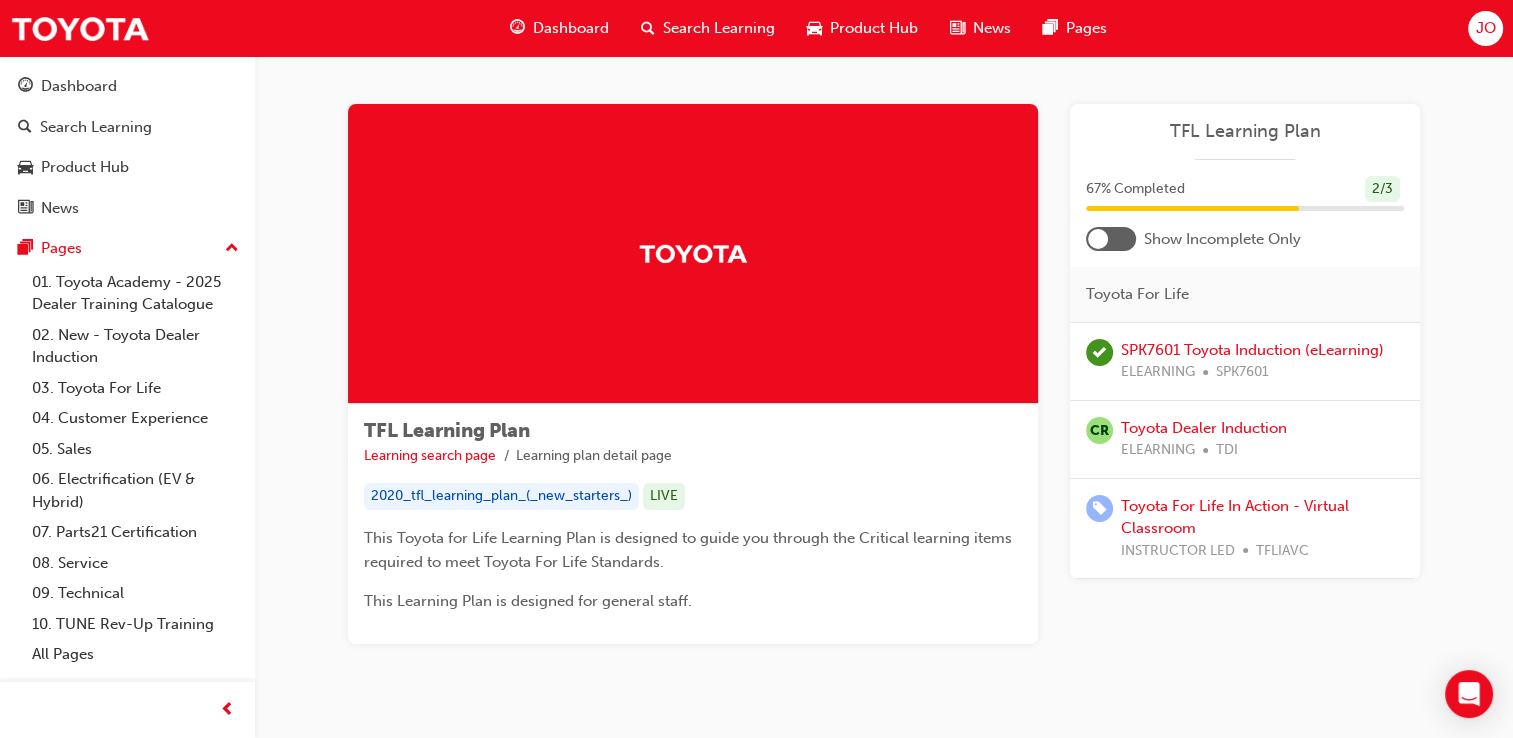 click on "TFL Learning Plan Learning search page Learning plan detail page TFL Learning Plan Learning search page Learning plan detail page 2020_tfl_learning_plan_(_new_starters_) LIVE This Toyota for Life Learning Plan is designed to guide you through the Critical learning items required to meet Toyota For Life Standards. This Learning Plan is designed for general staff. Learning Plan TFL Learning Plan 67 % Completed 2 / 3 Show Incomplete Only Toyota For Life SPK7601 Toyota Induction (eLearning) ELEARNING SPK7601 CR Toyota Dealer Induction ELEARNING TDI Toyota For Life In Action - Virtual Classroom INSTRUCTOR LED TFLIAVC" at bounding box center (884, 398) 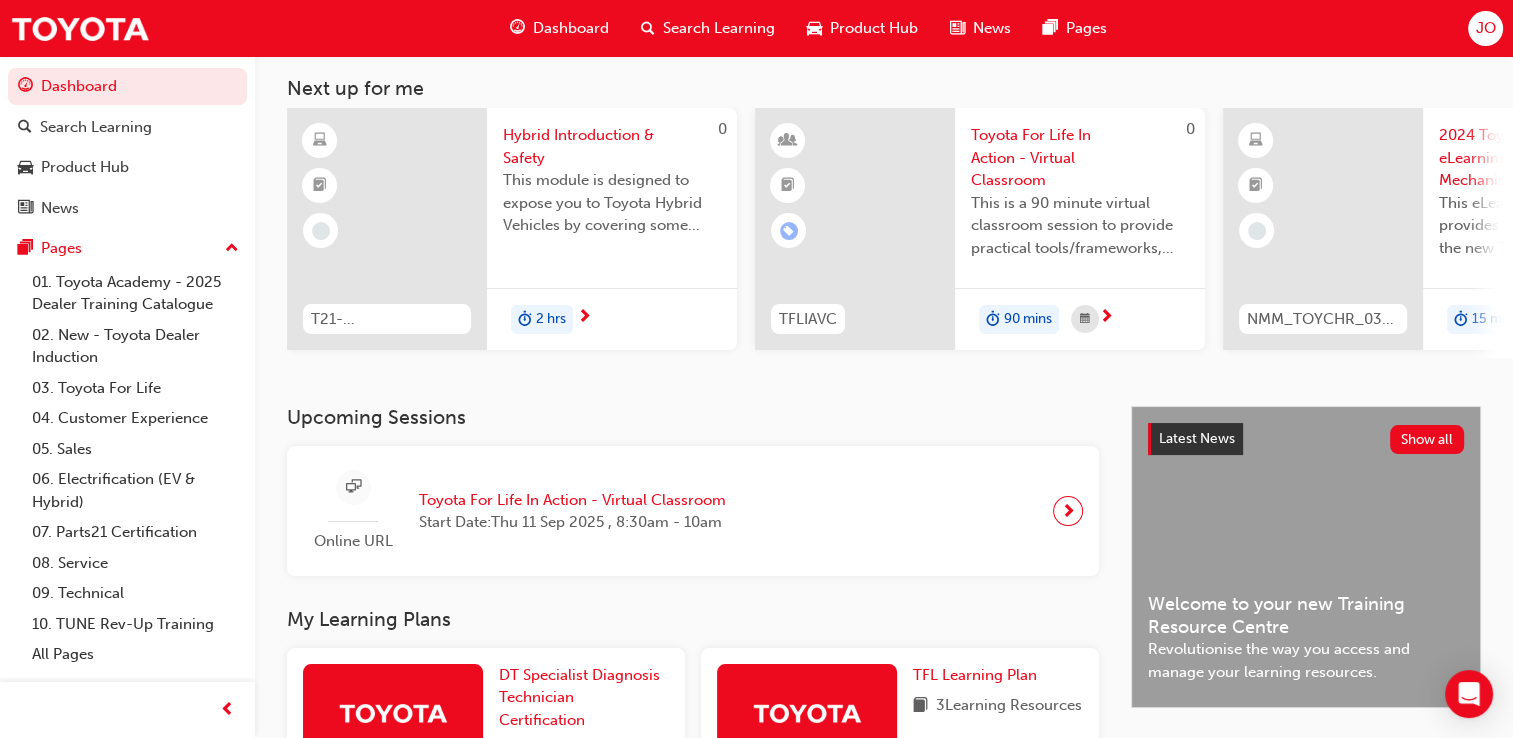 scroll, scrollTop: 0, scrollLeft: 0, axis: both 